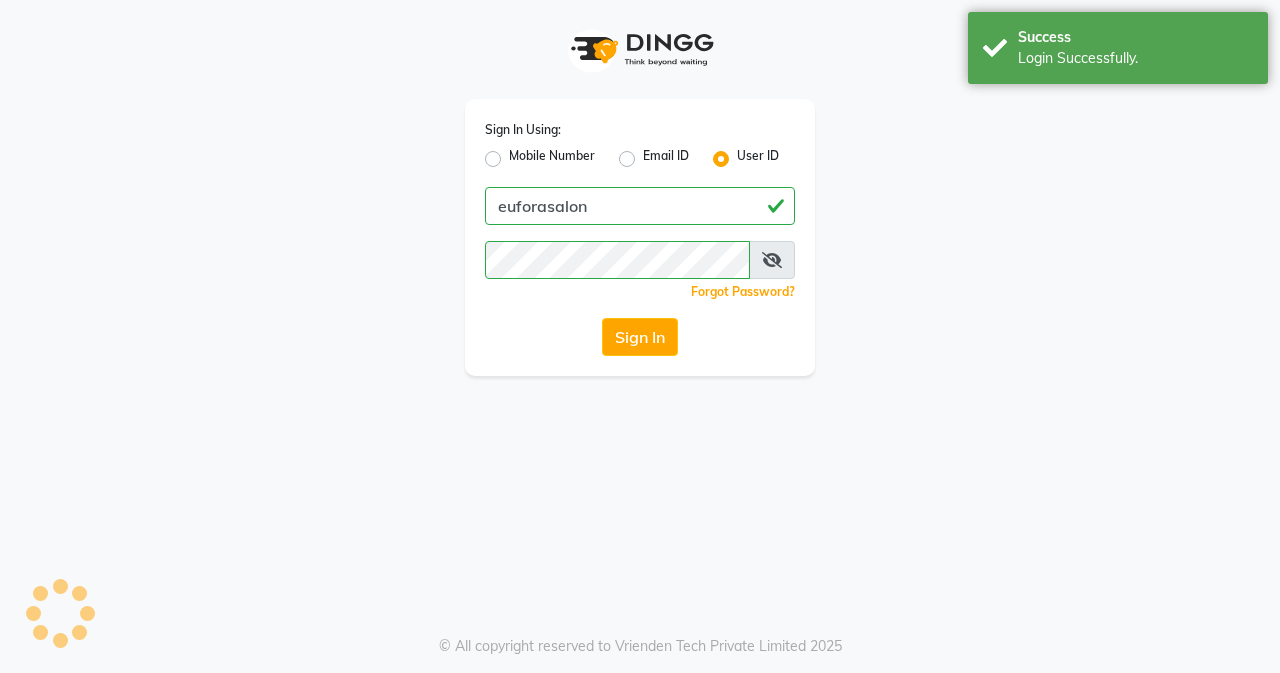 click on "Success" at bounding box center (1135, 37) 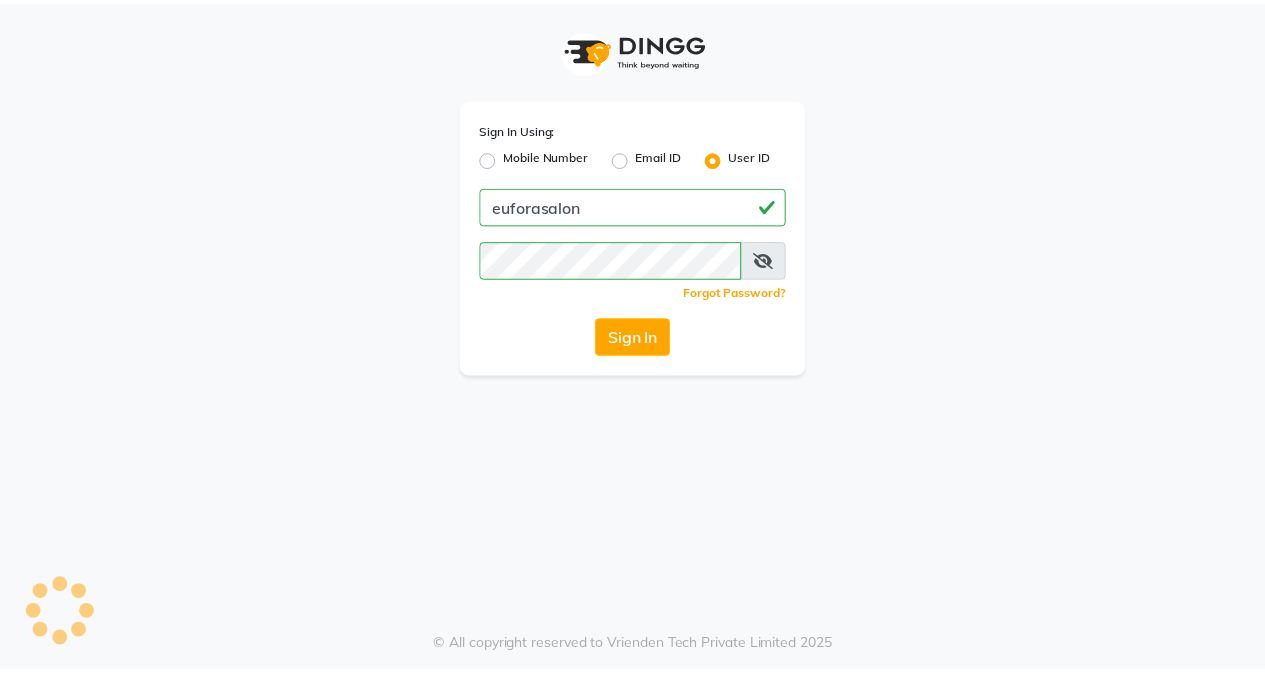 scroll, scrollTop: 0, scrollLeft: 0, axis: both 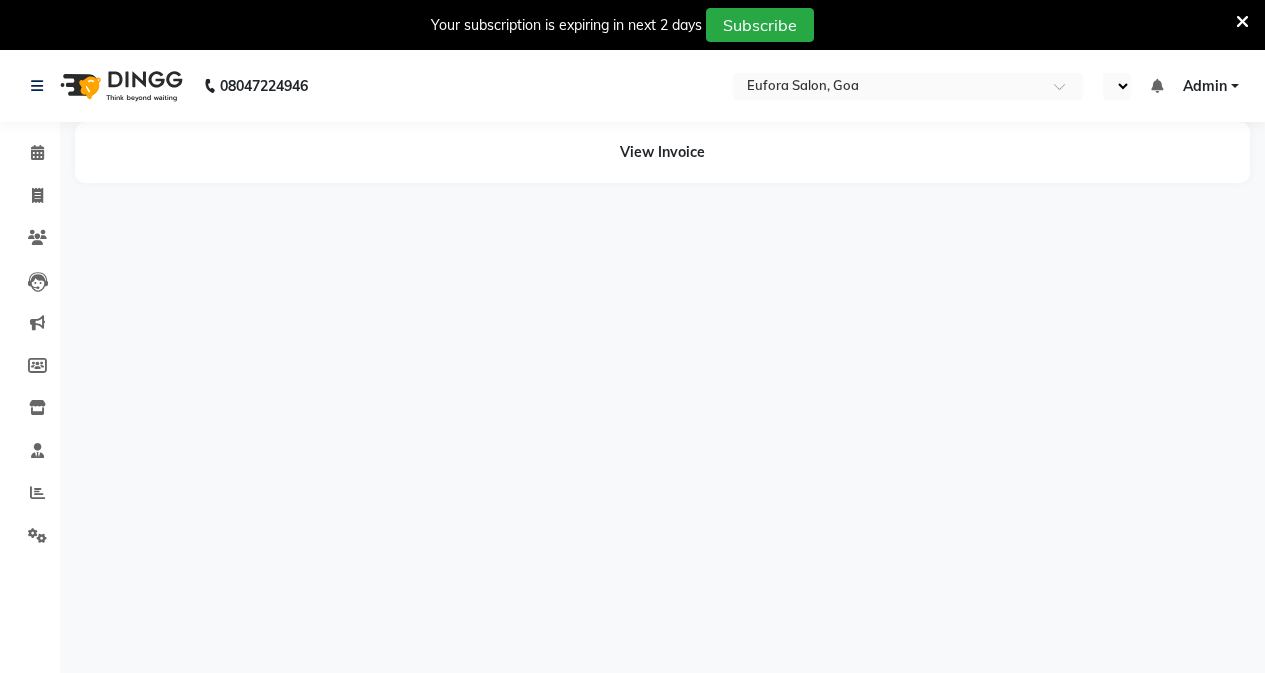select on "en" 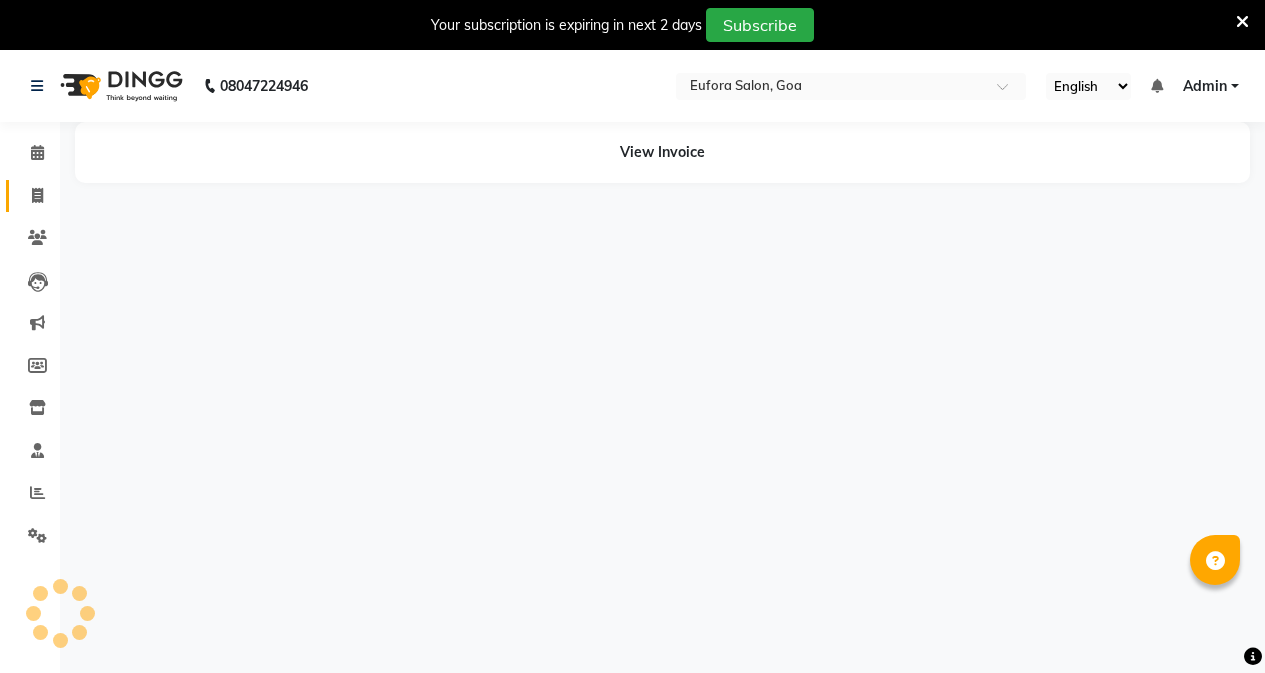 click 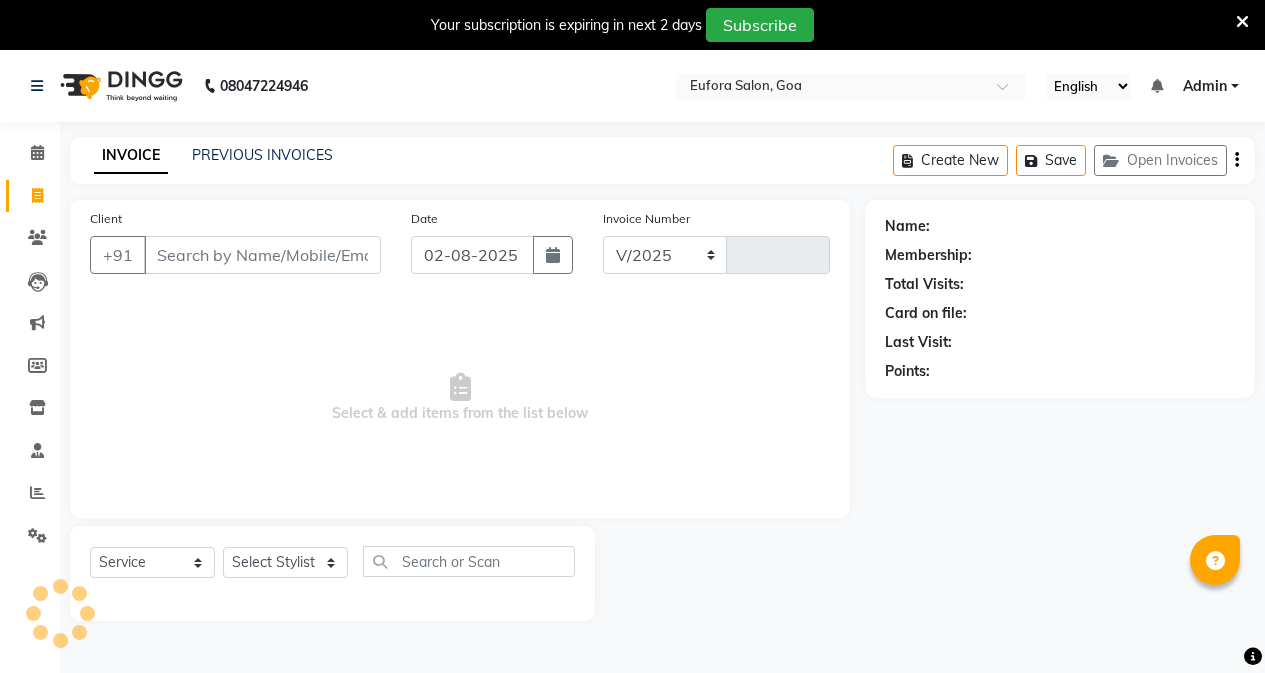 select on "6684" 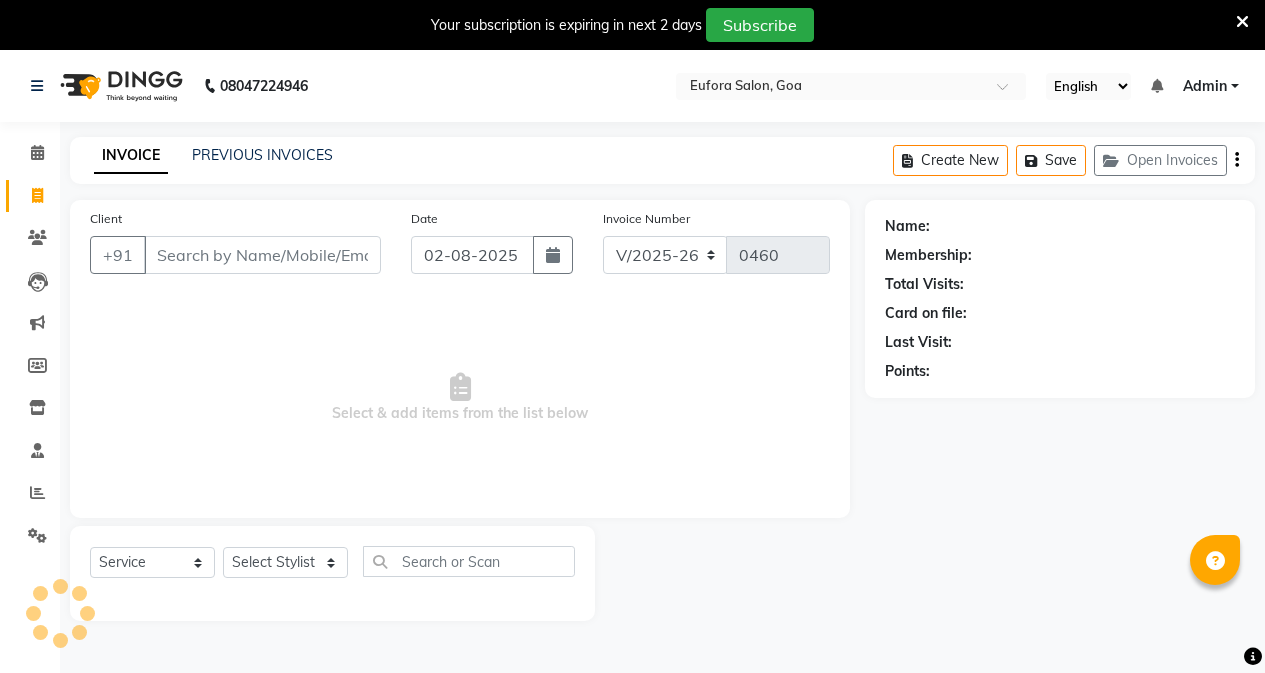 scroll, scrollTop: 50, scrollLeft: 0, axis: vertical 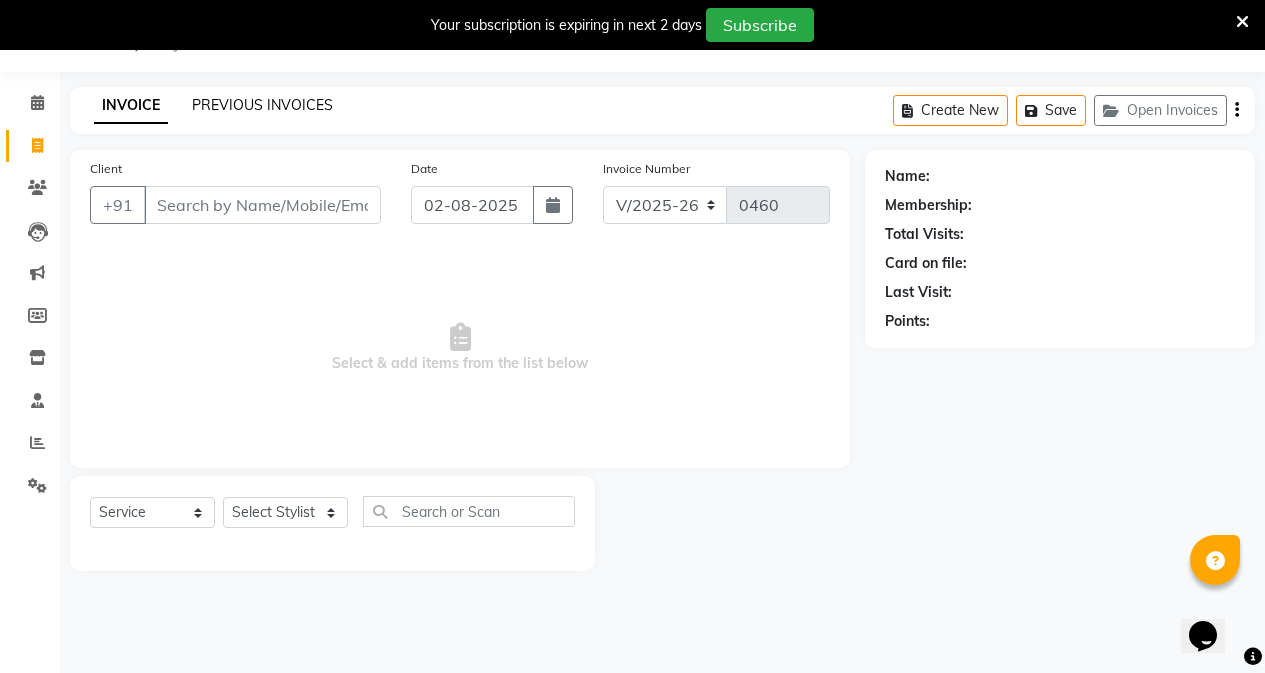 click on "PREVIOUS INVOICES" 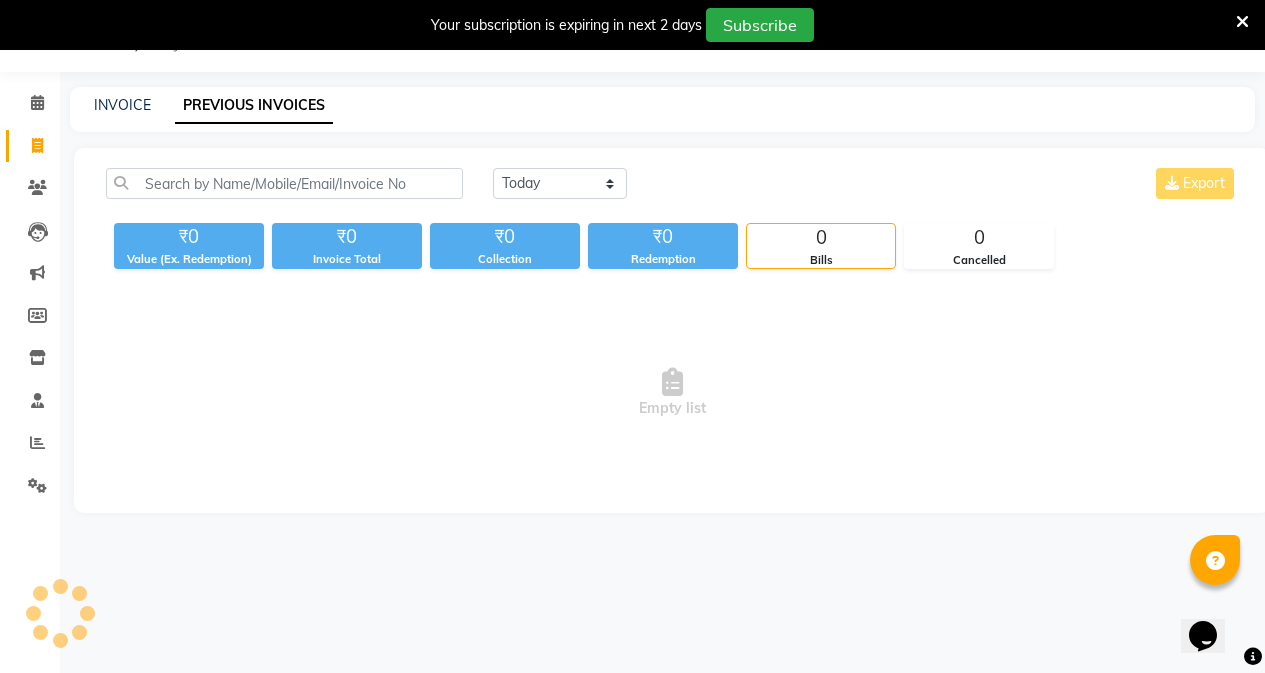 scroll, scrollTop: 0, scrollLeft: 0, axis: both 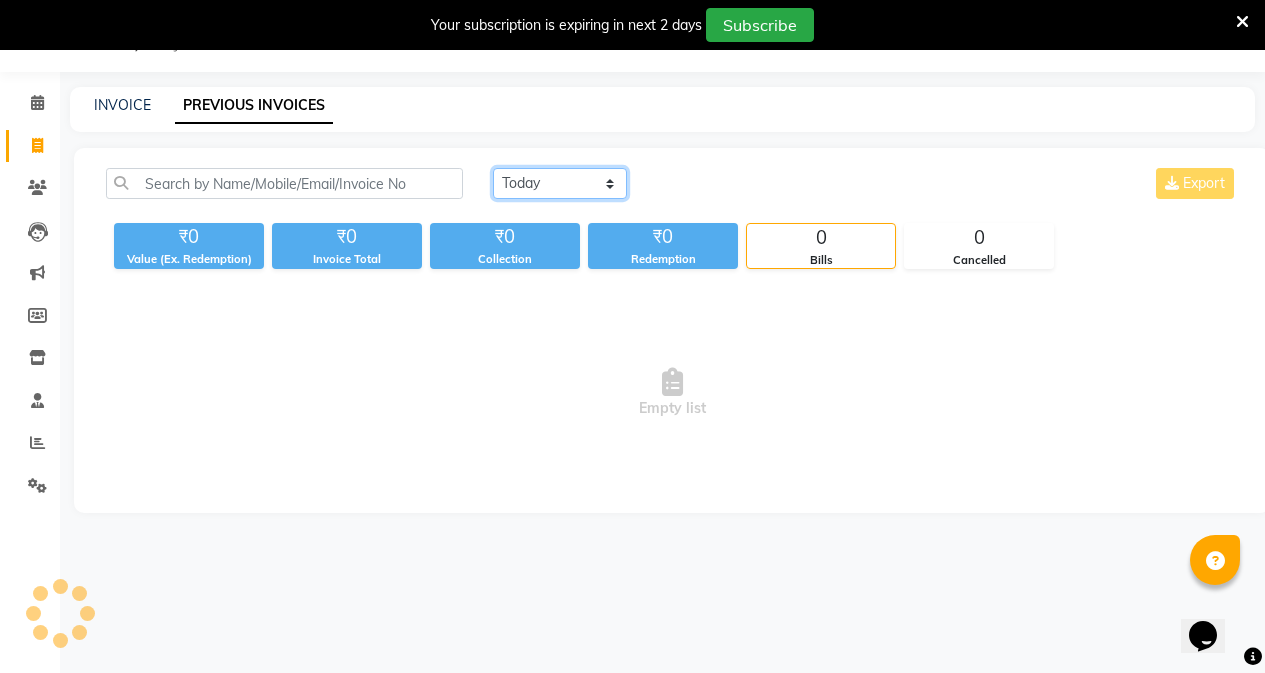 click on "Today Yesterday Custom Range" 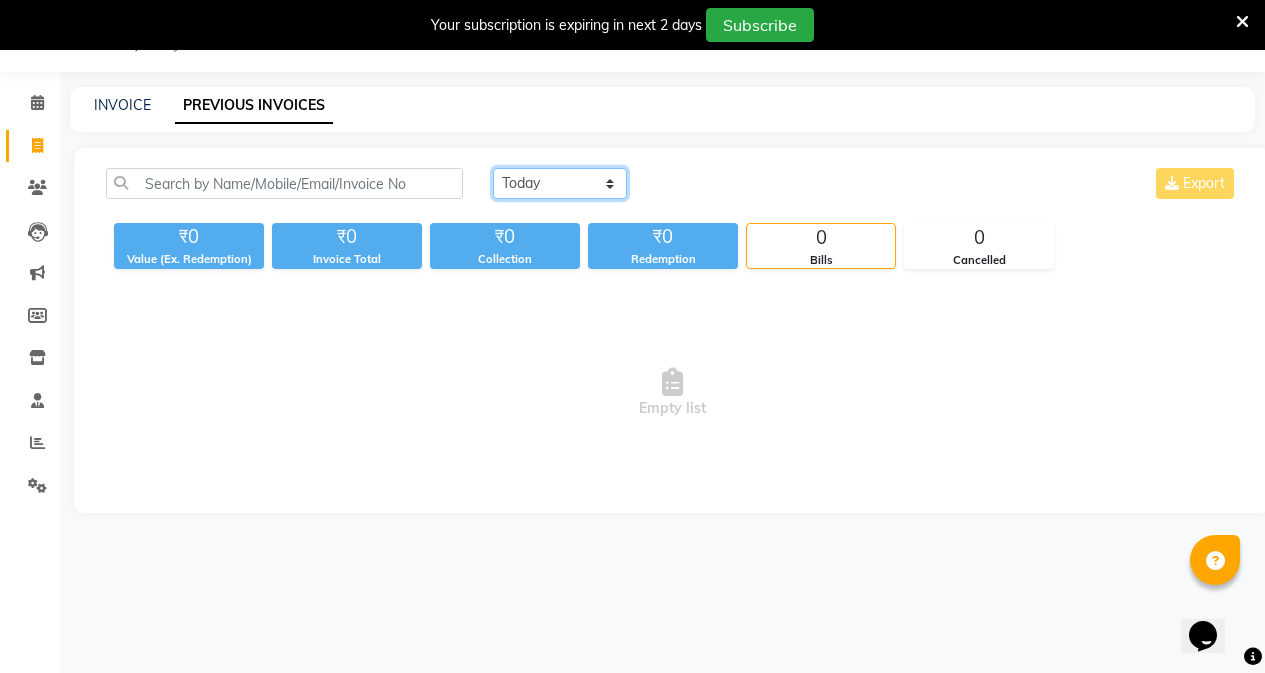 select on "yesterday" 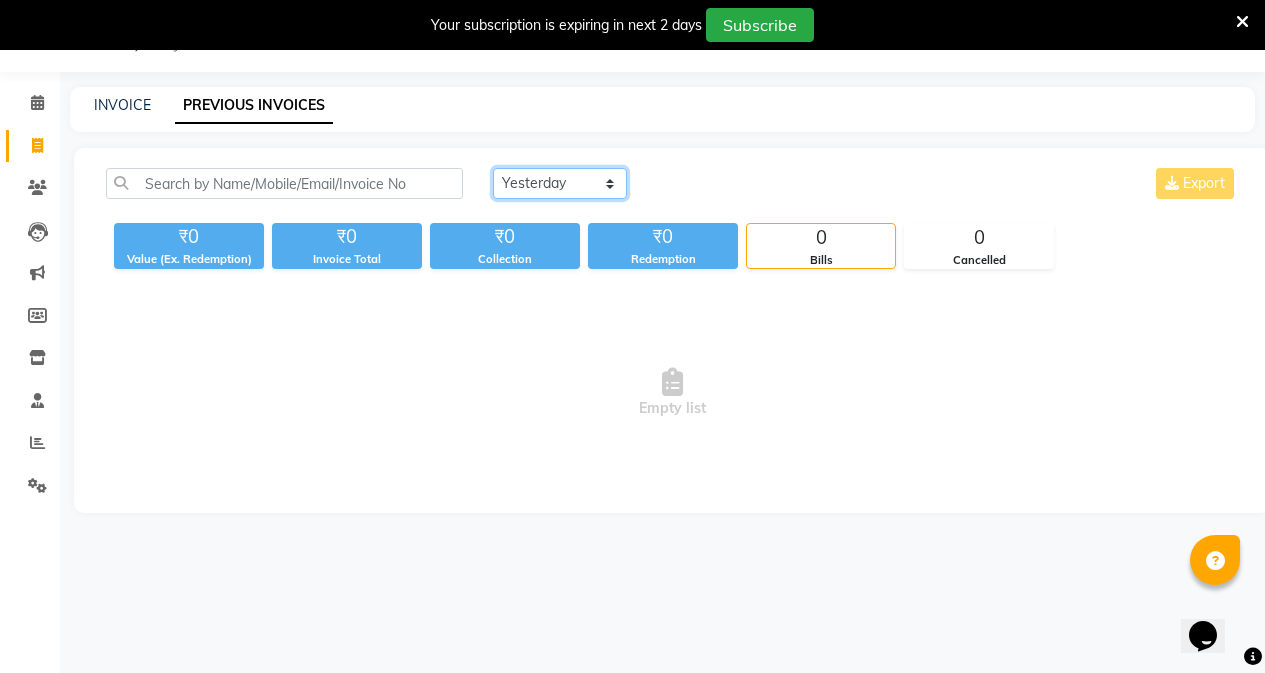 click on "Today Yesterday Custom Range" 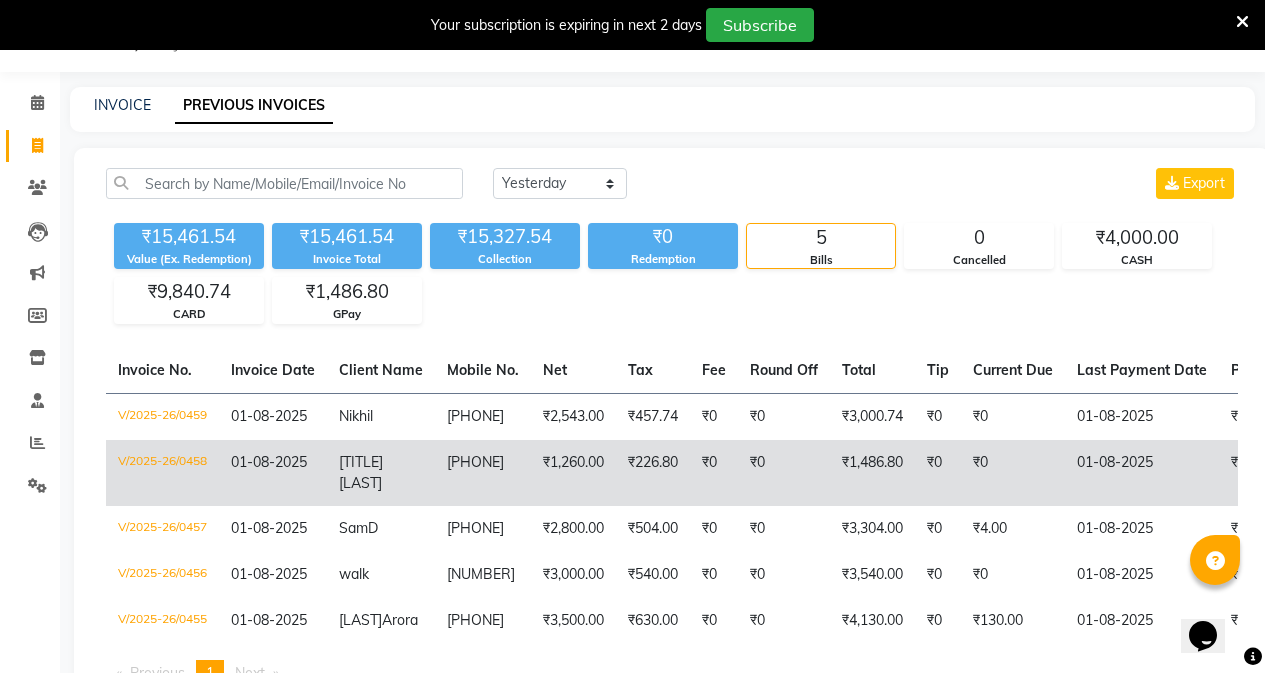 click on "[PHONE]" 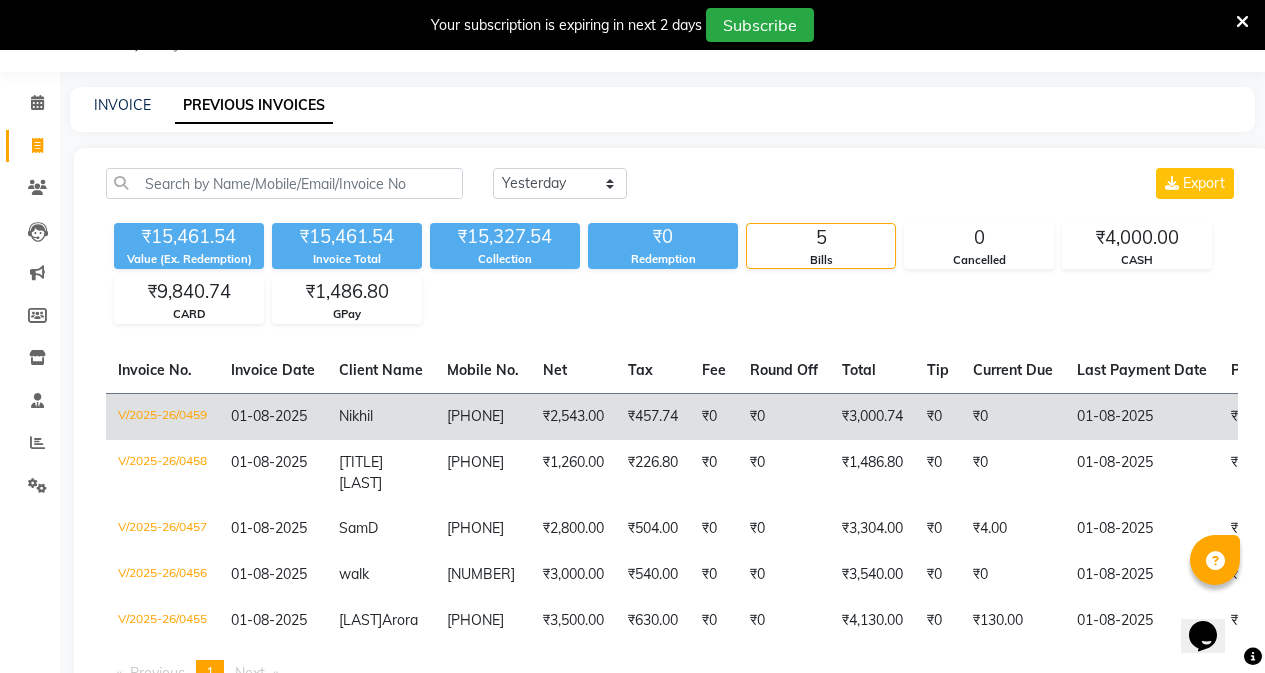 click on "Nikhil" 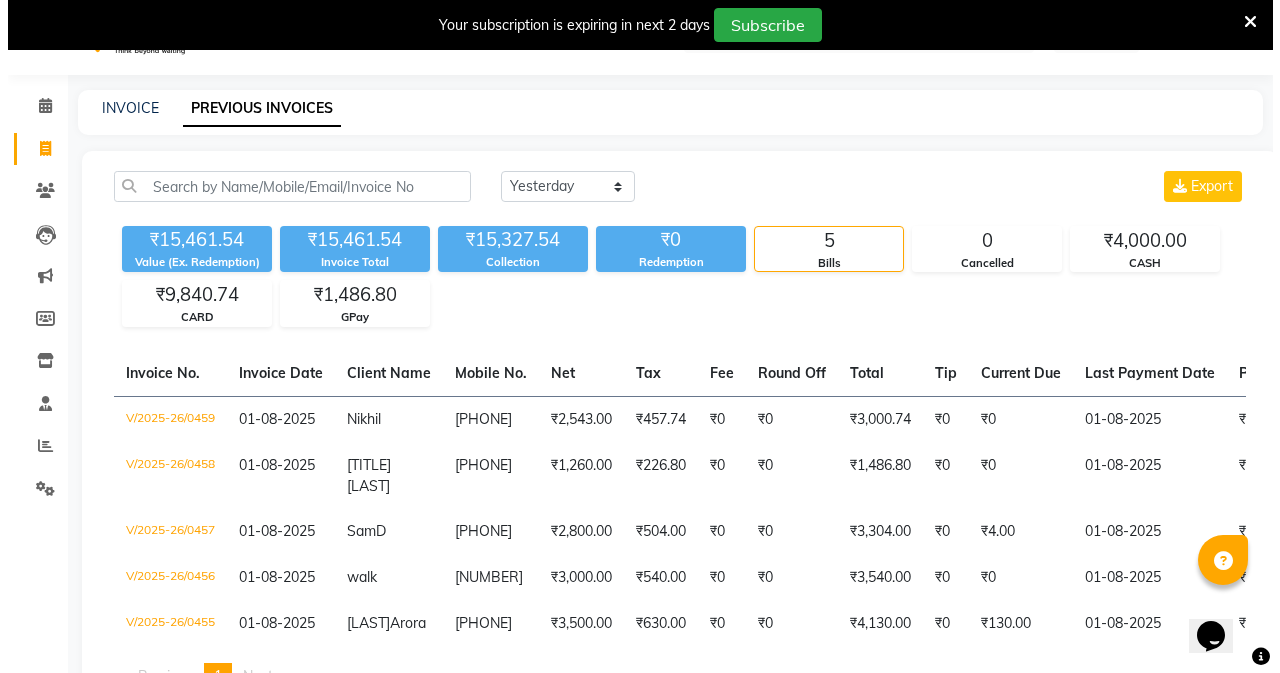 scroll, scrollTop: 0, scrollLeft: 0, axis: both 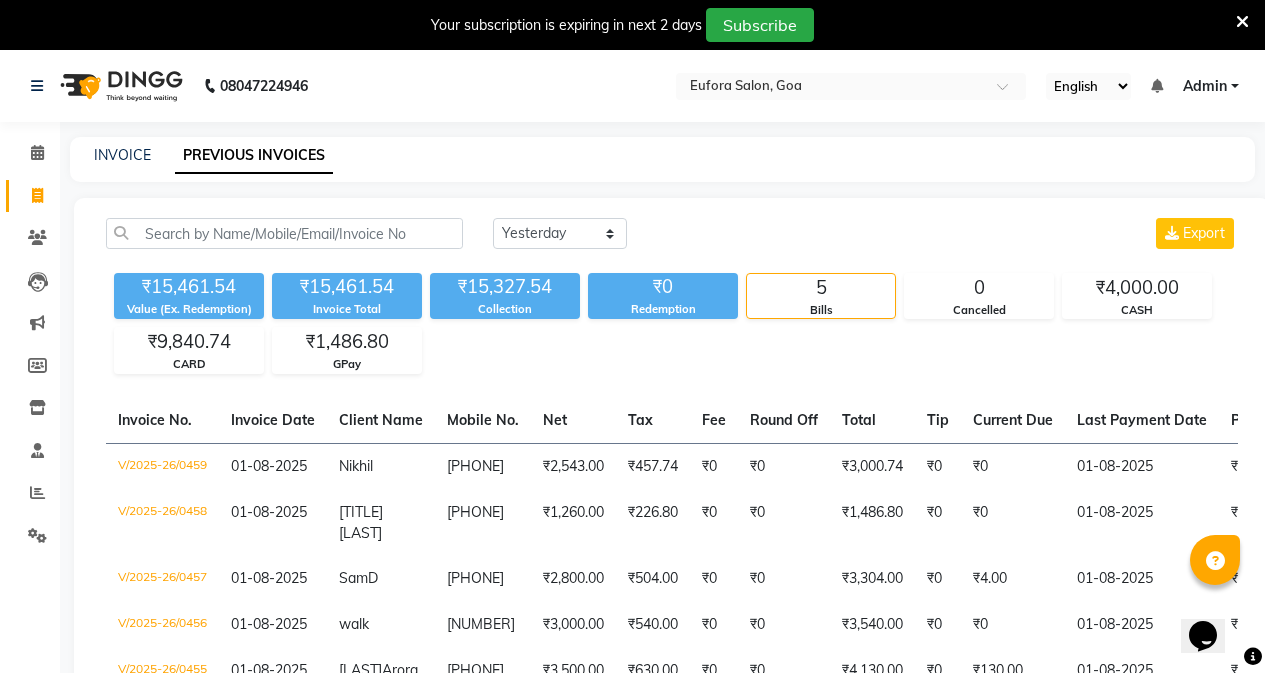 click at bounding box center (1242, 21) 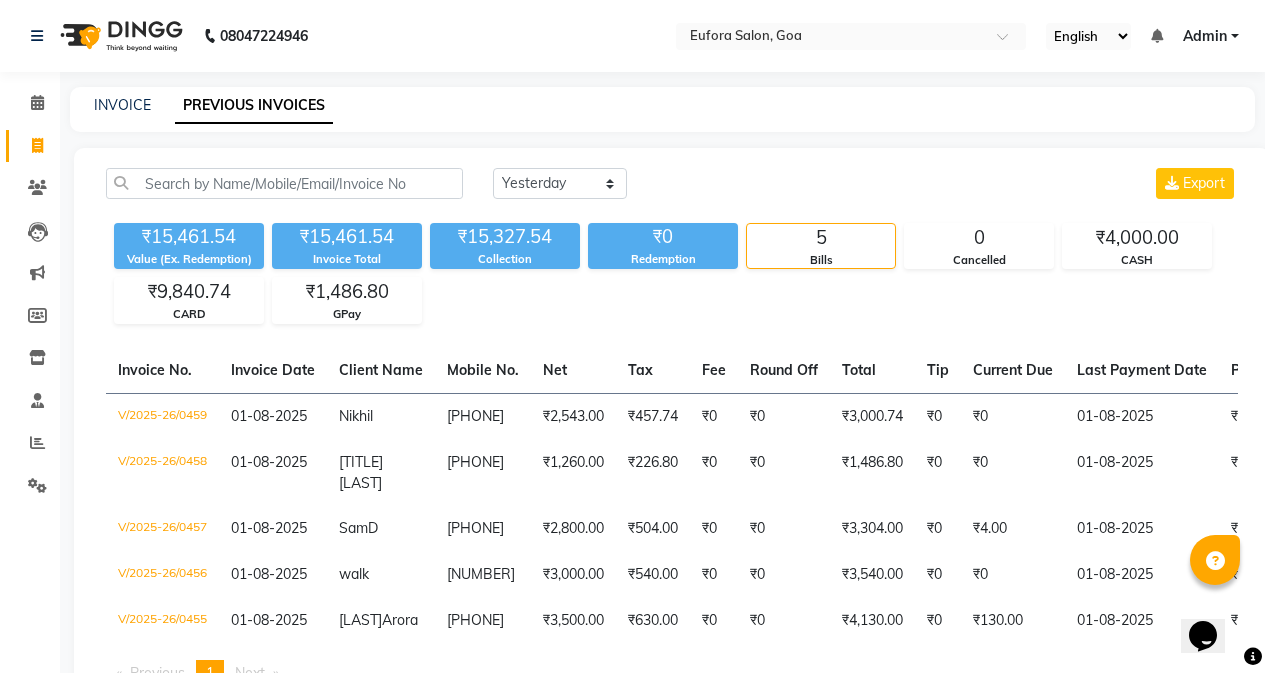 click on "Admin" at bounding box center [1205, 36] 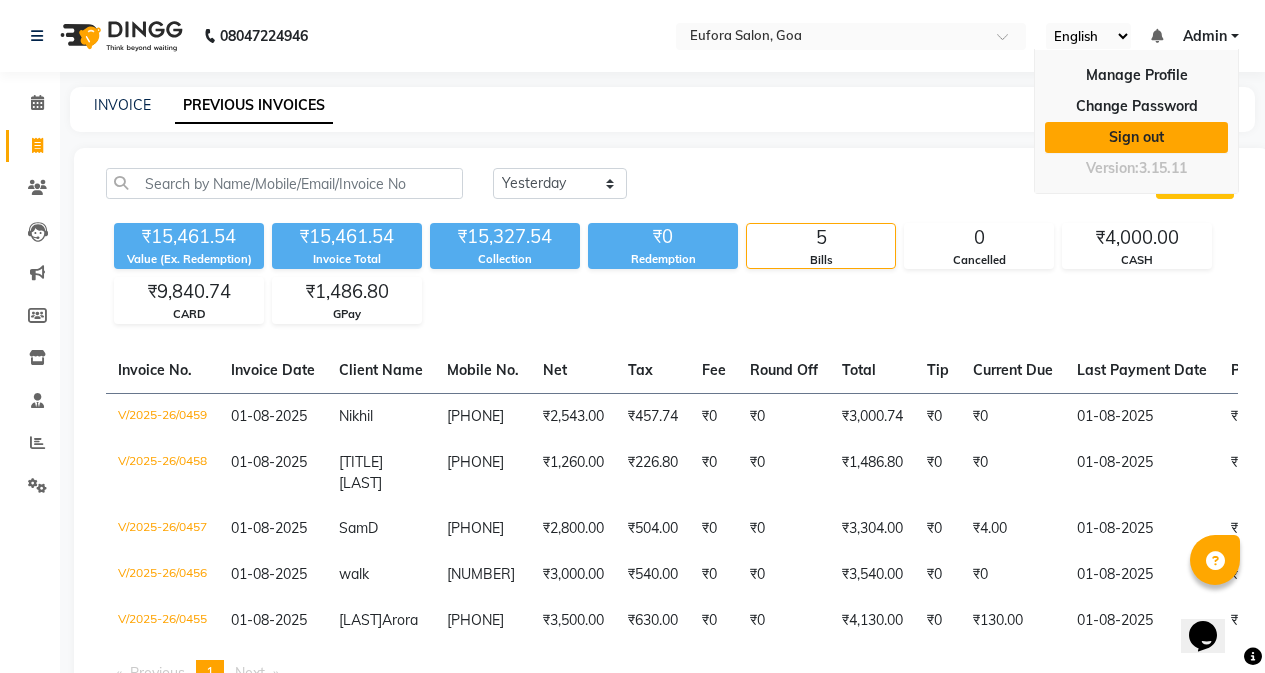 click on "Sign out" at bounding box center (1136, 137) 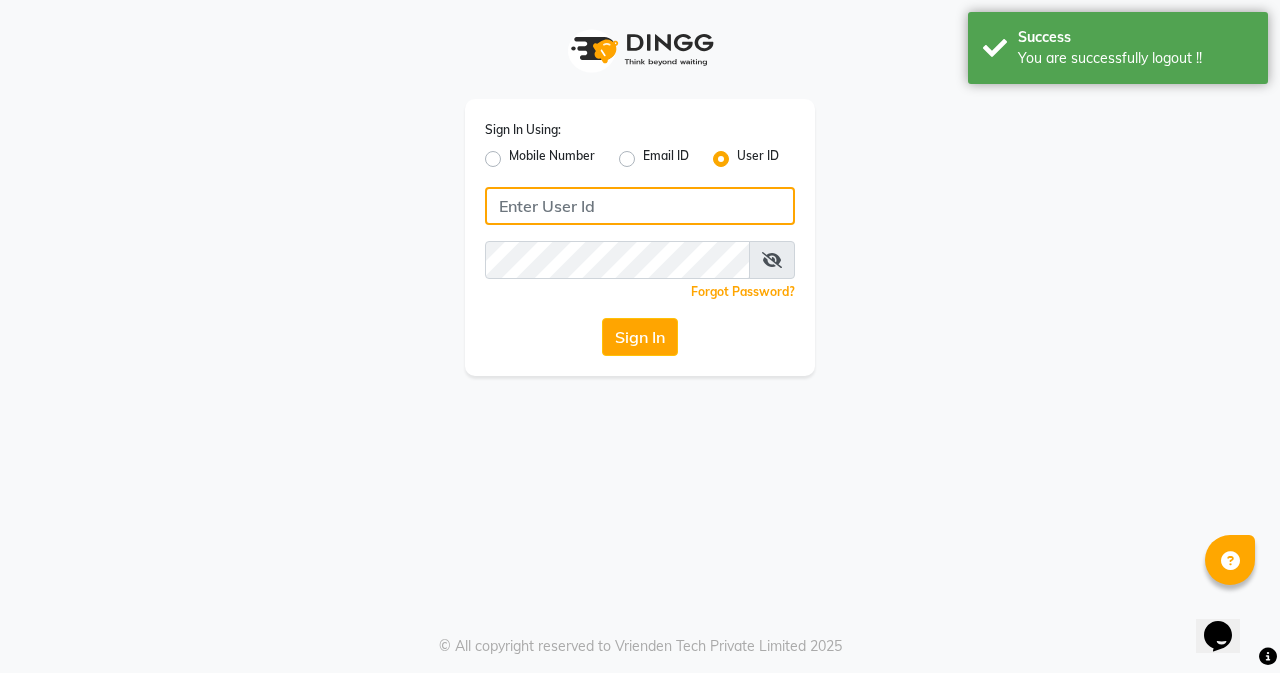 type on "[PHONE]" 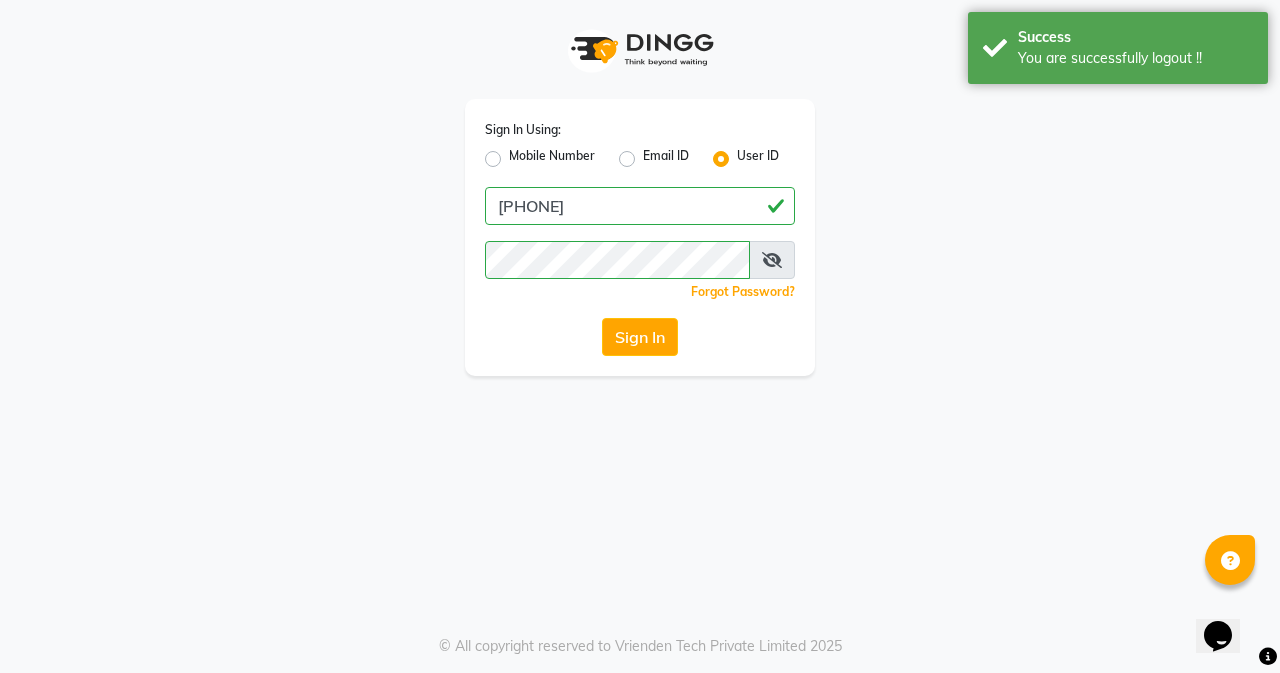 click on "Mobile Number" 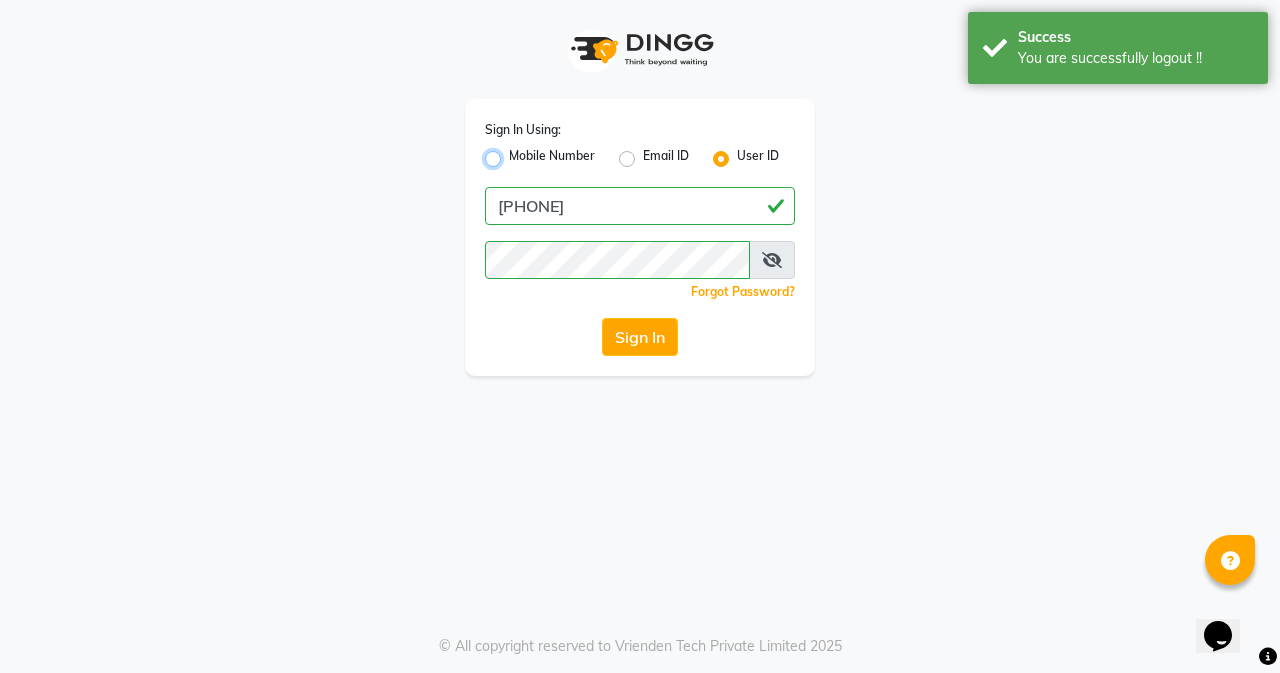 click on "Mobile Number" at bounding box center [515, 153] 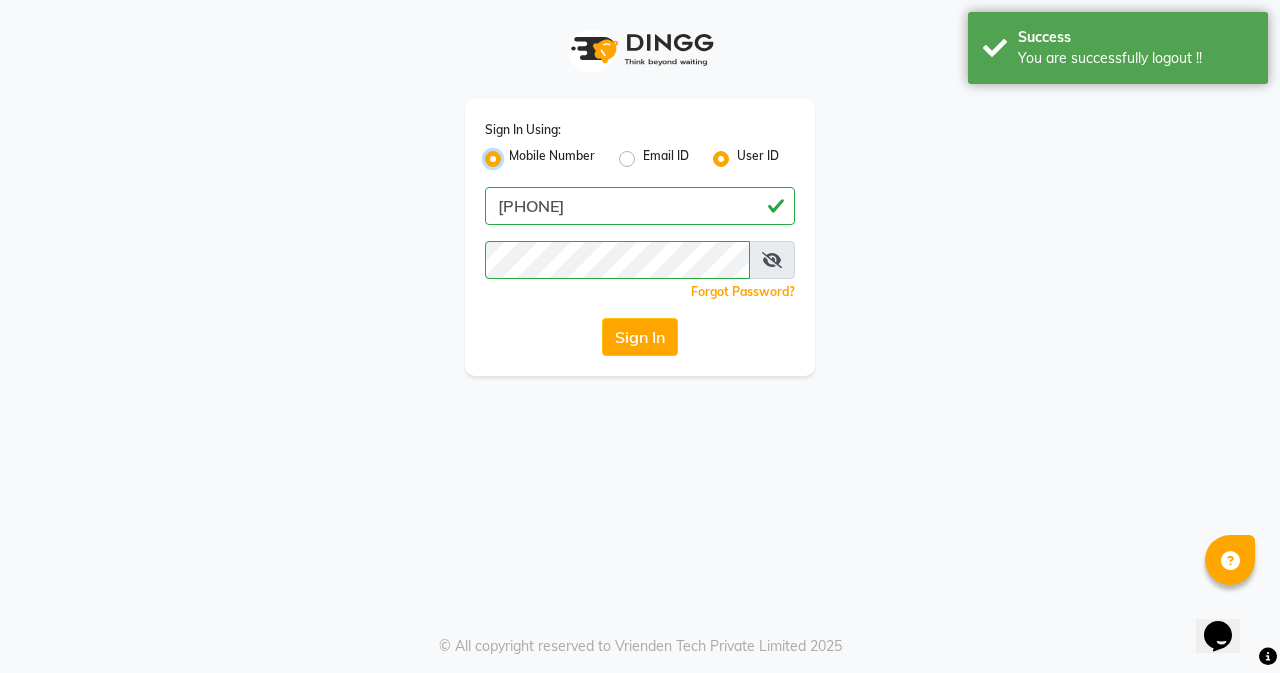 radio on "false" 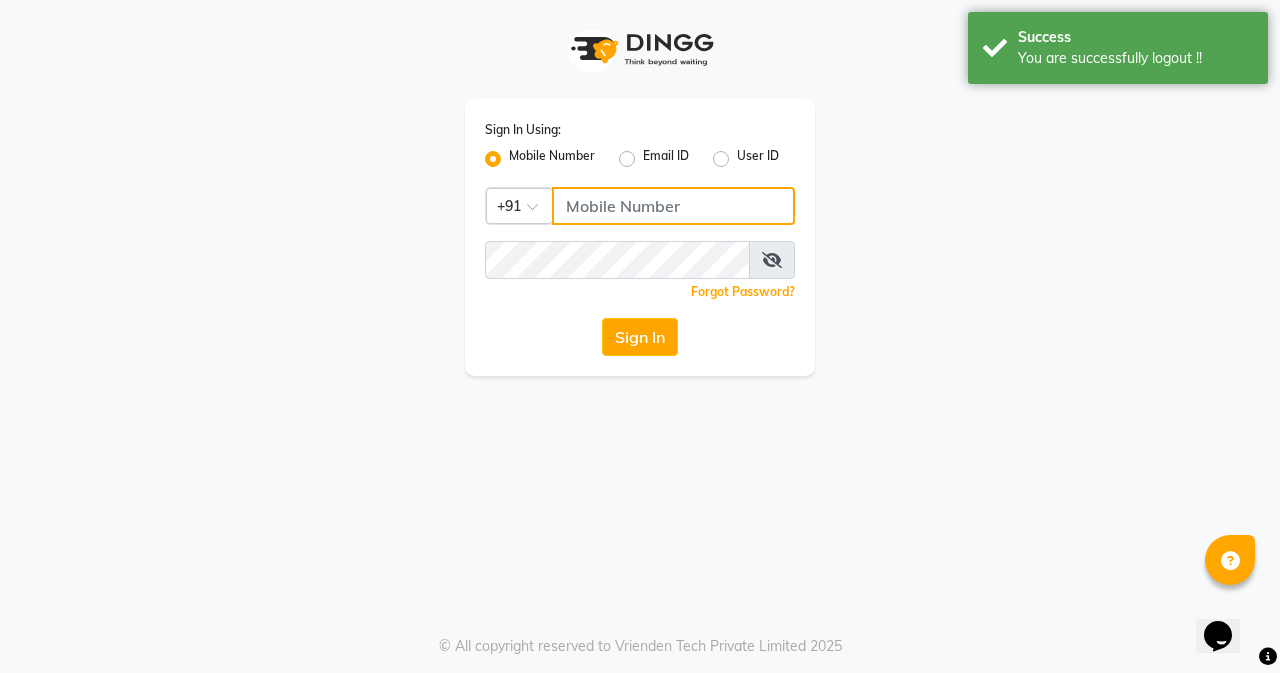 drag, startPoint x: 604, startPoint y: 203, endPoint x: 615, endPoint y: 208, distance: 12.083046 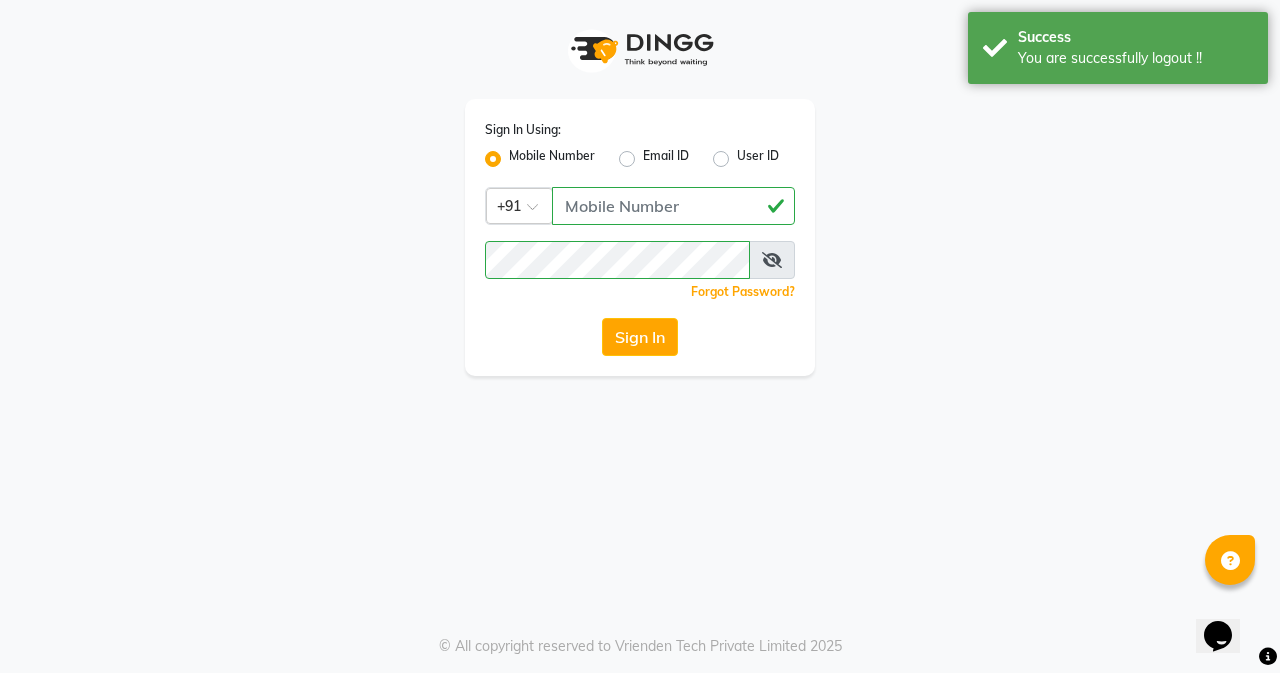 click on "Sign In Using: Mobile Number Email ID User ID Country Code × +91 [PHONE]  Remember me Forgot Password?  Sign In" 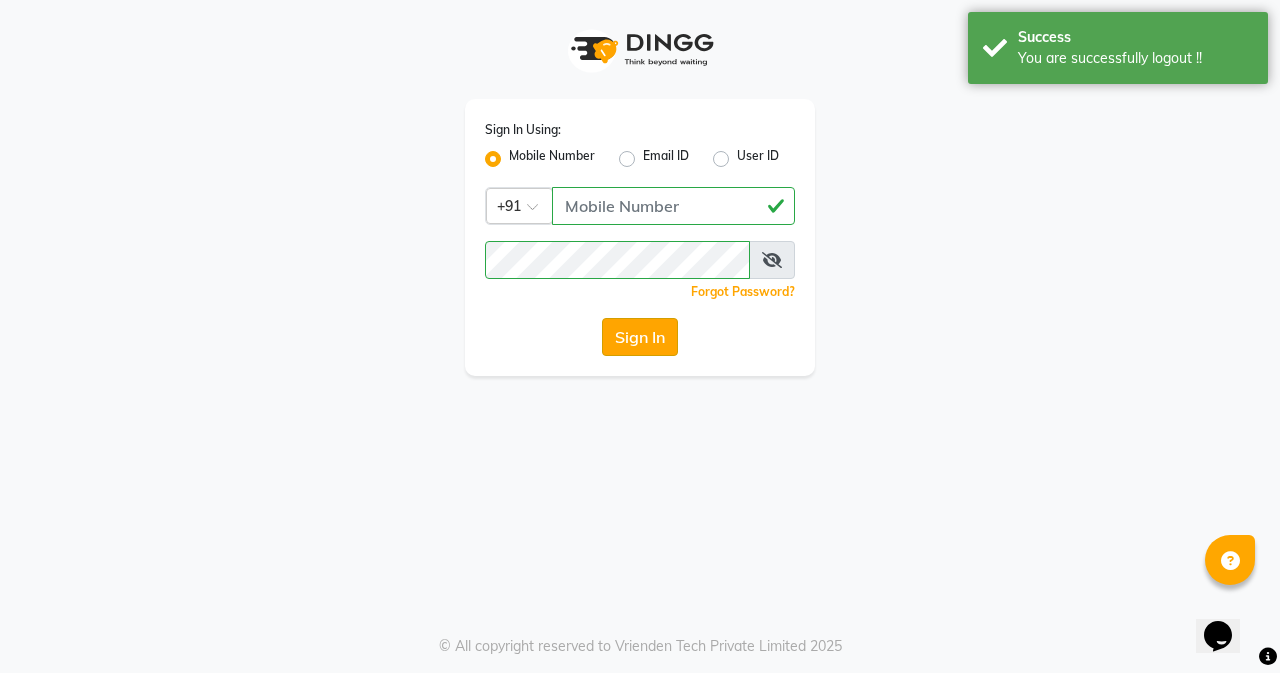 click on "Sign In" 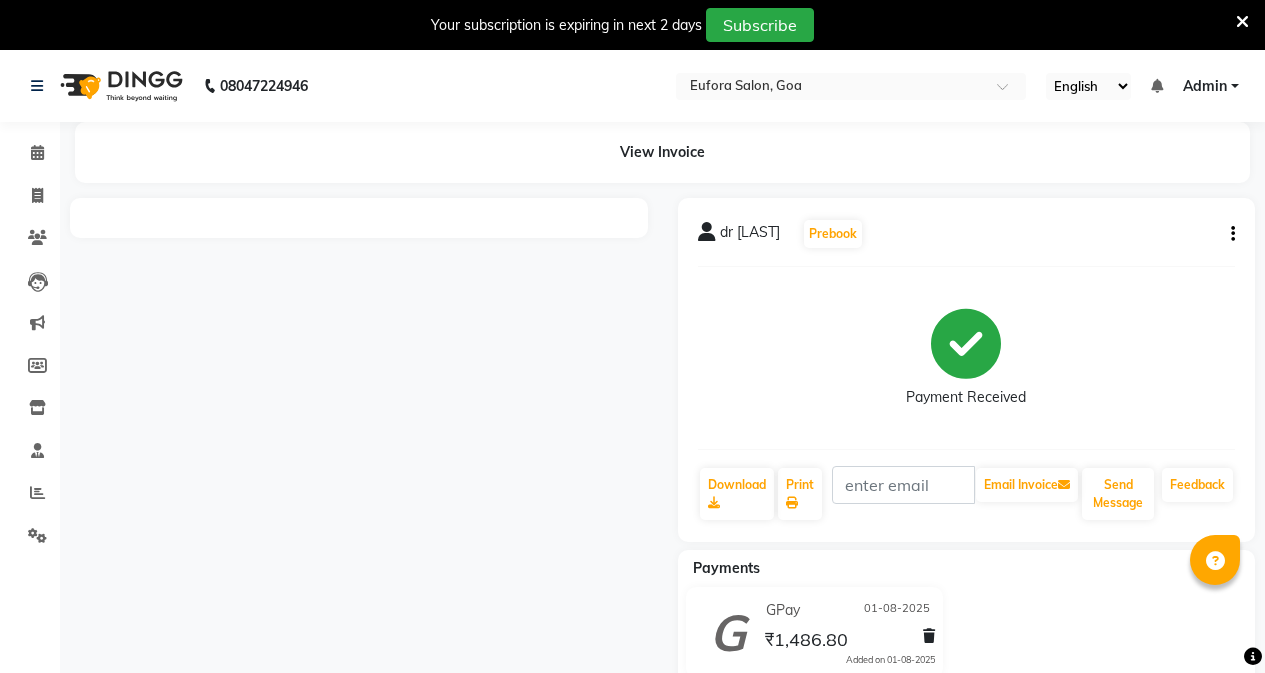 click 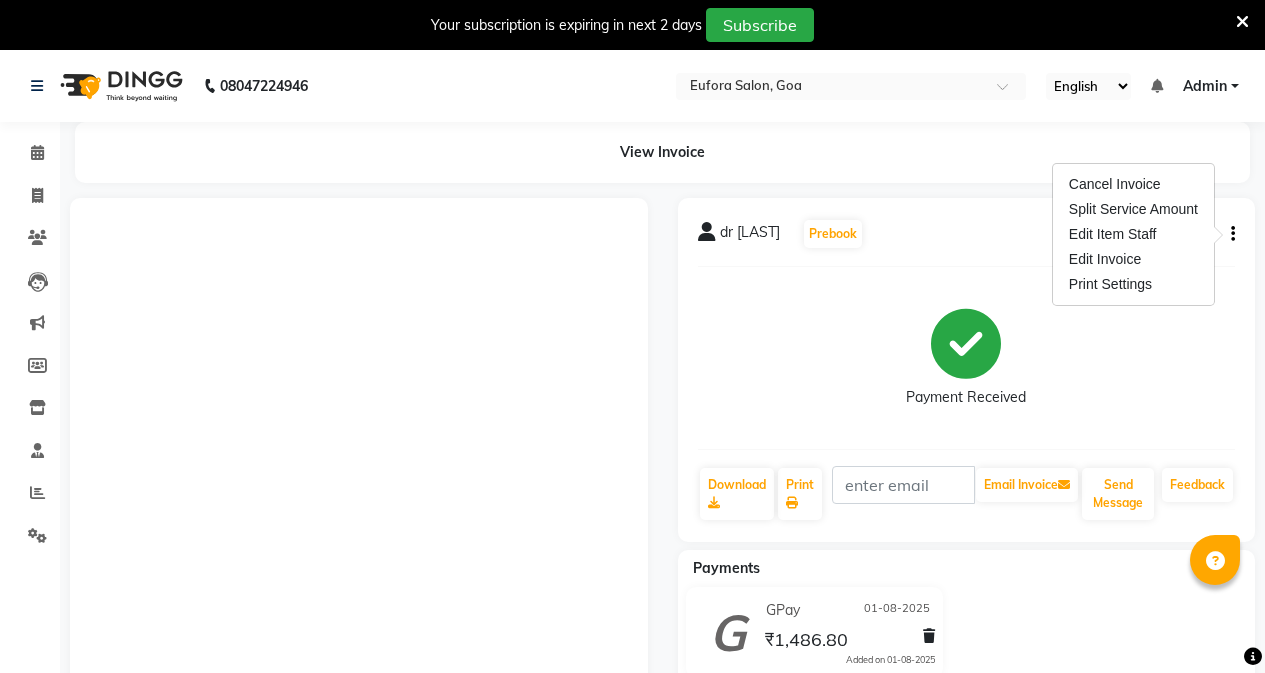 scroll, scrollTop: 0, scrollLeft: 0, axis: both 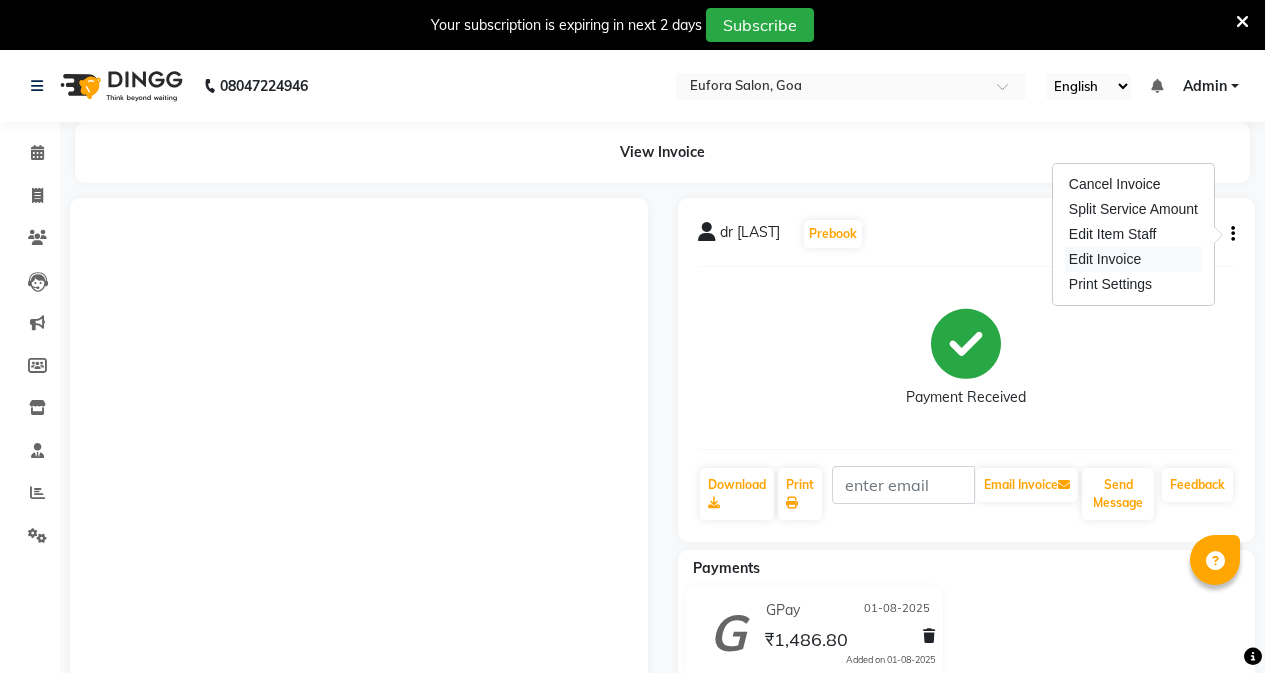 click on "Edit Invoice" at bounding box center (1133, 259) 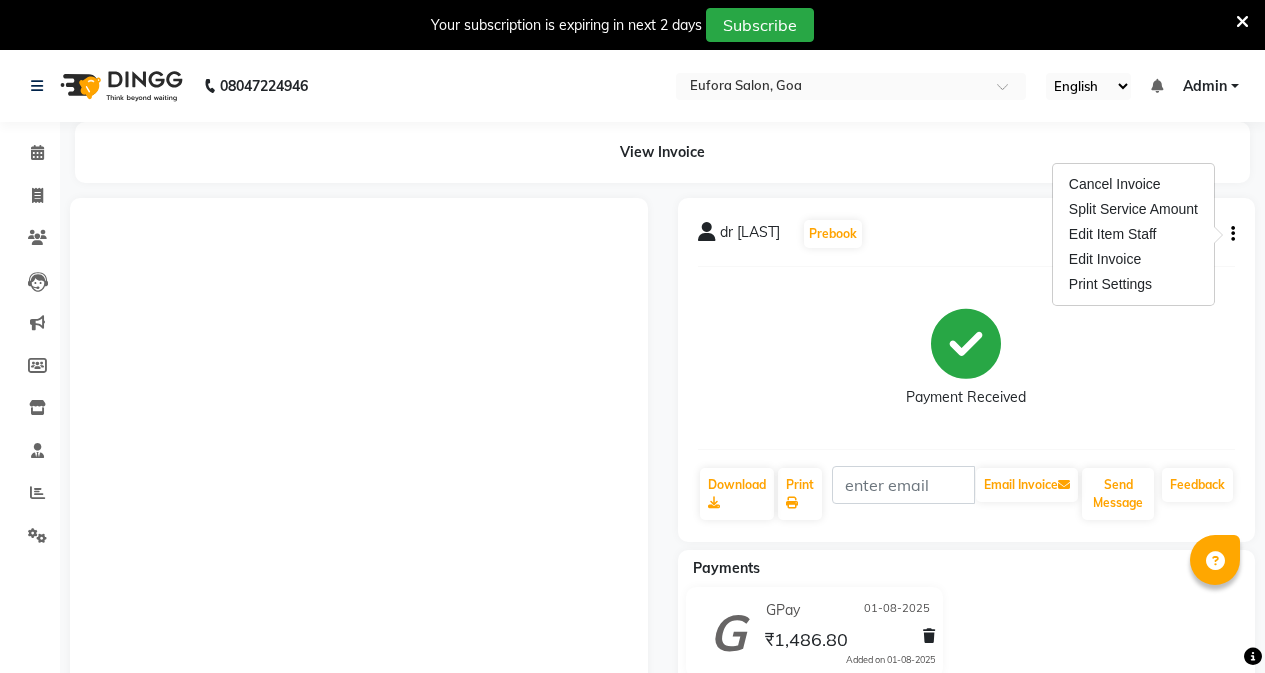 select on "service" 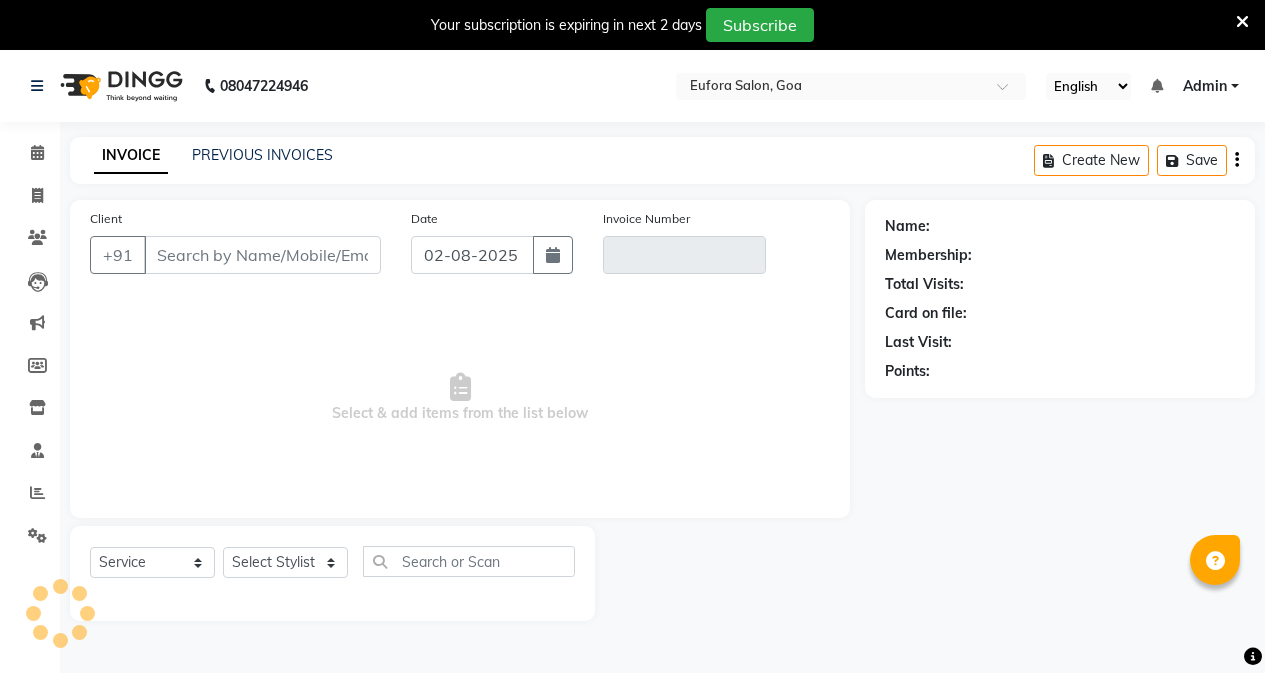 scroll, scrollTop: 50, scrollLeft: 0, axis: vertical 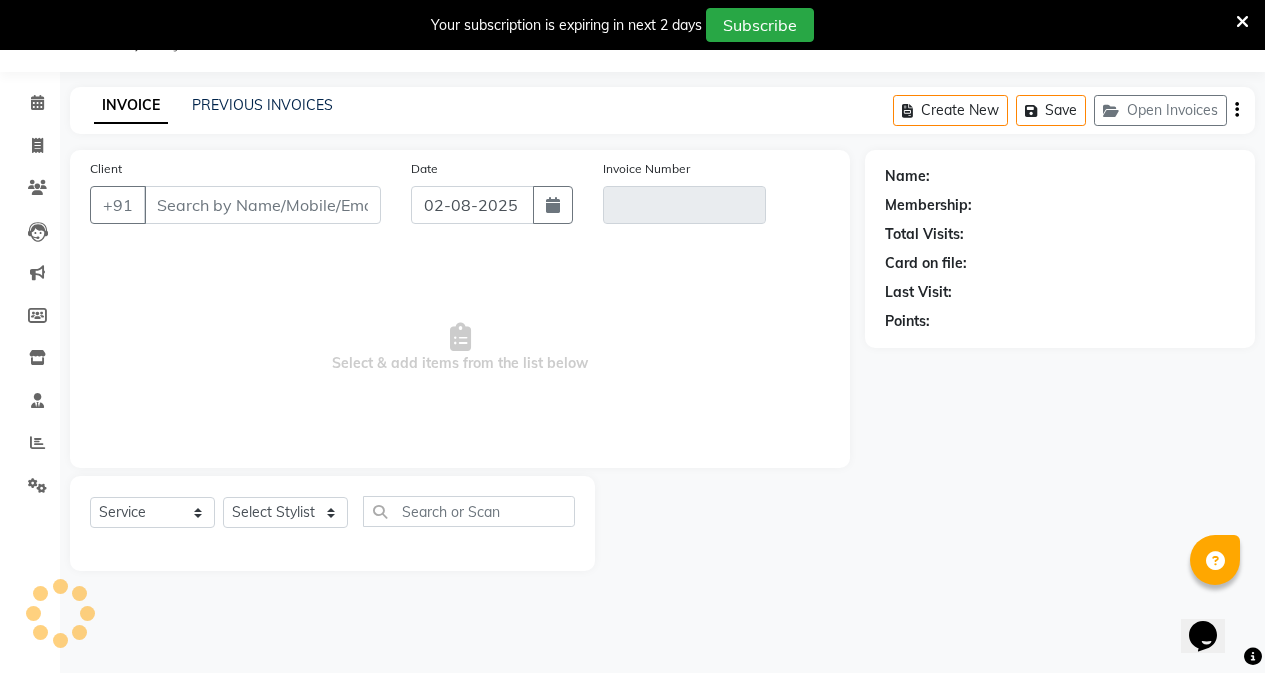 type on "[PHONE]" 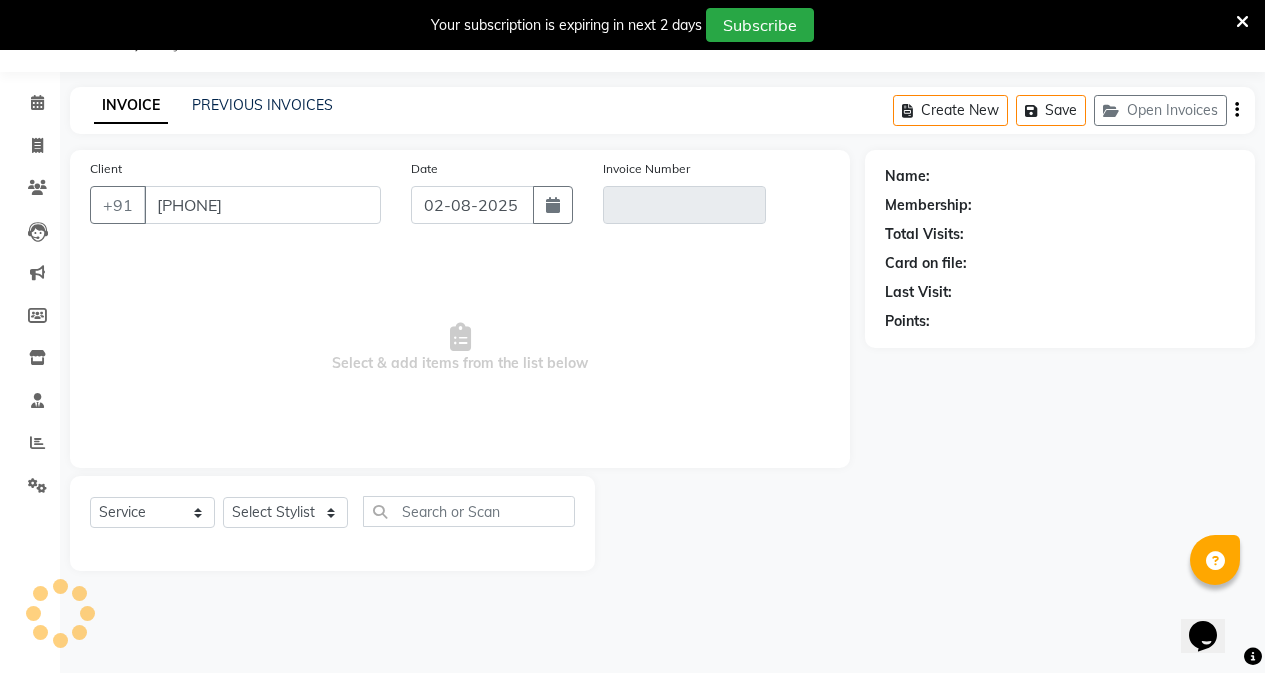 type on "V/2025-26/0458" 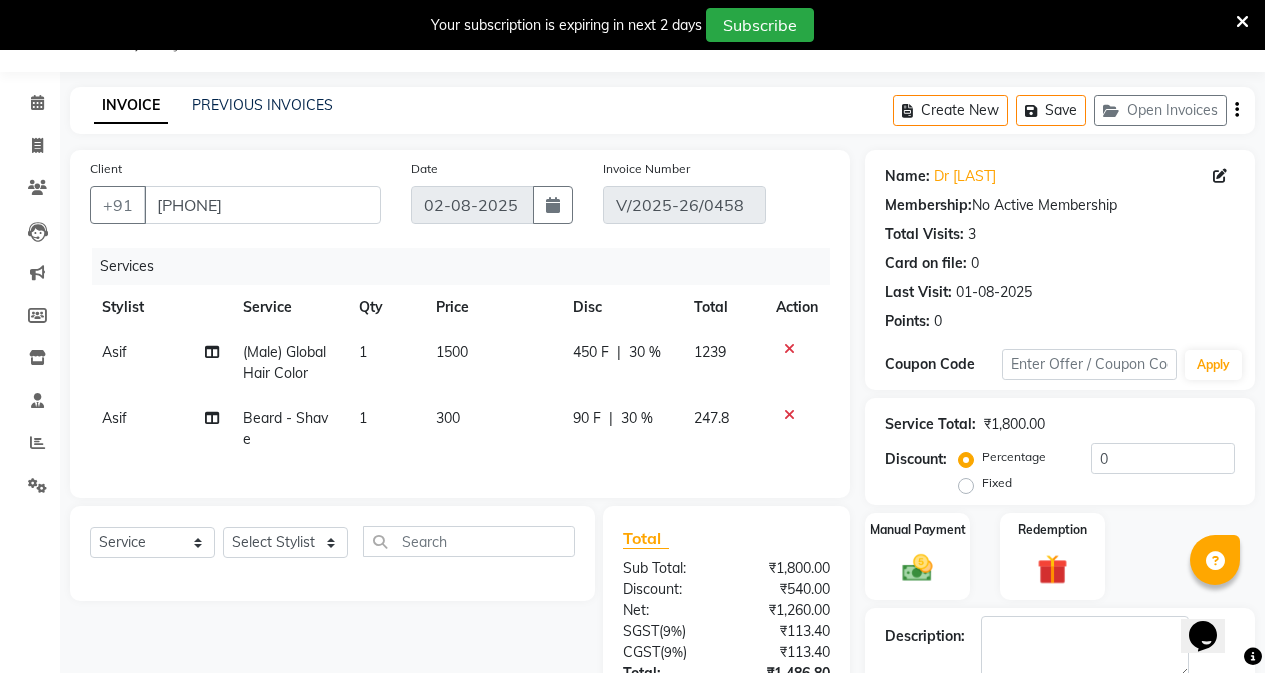 type on "01-08-2025" 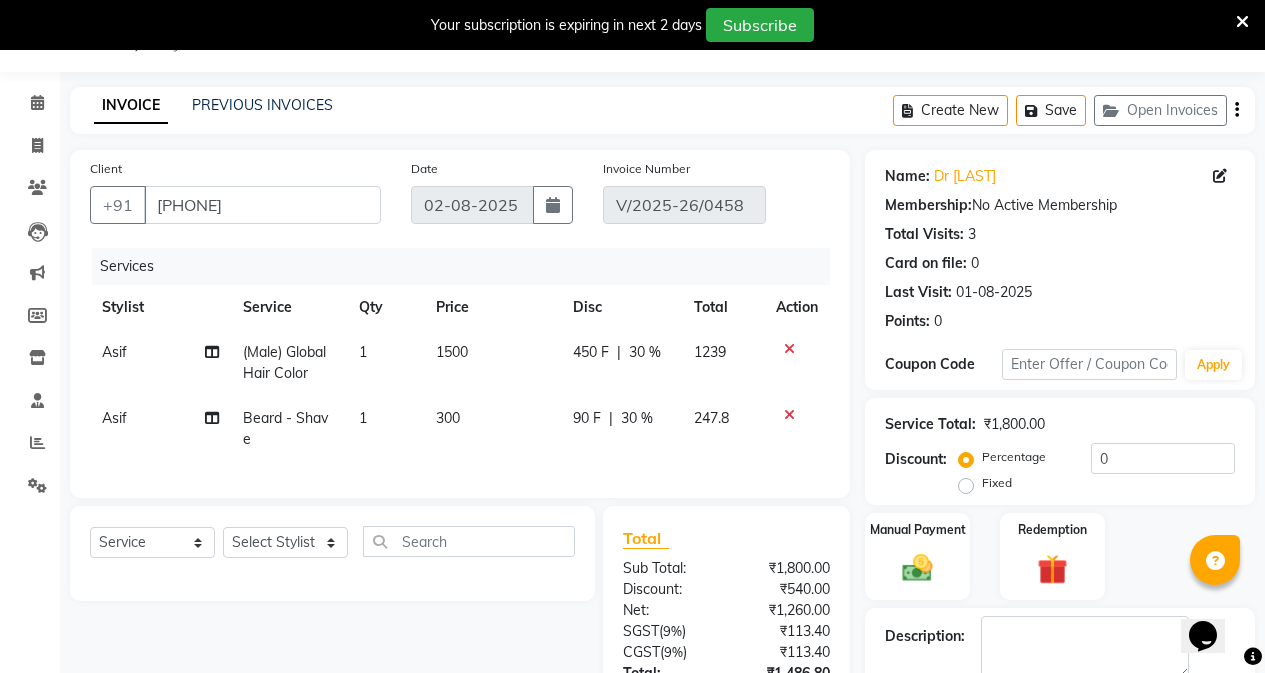 select on "select" 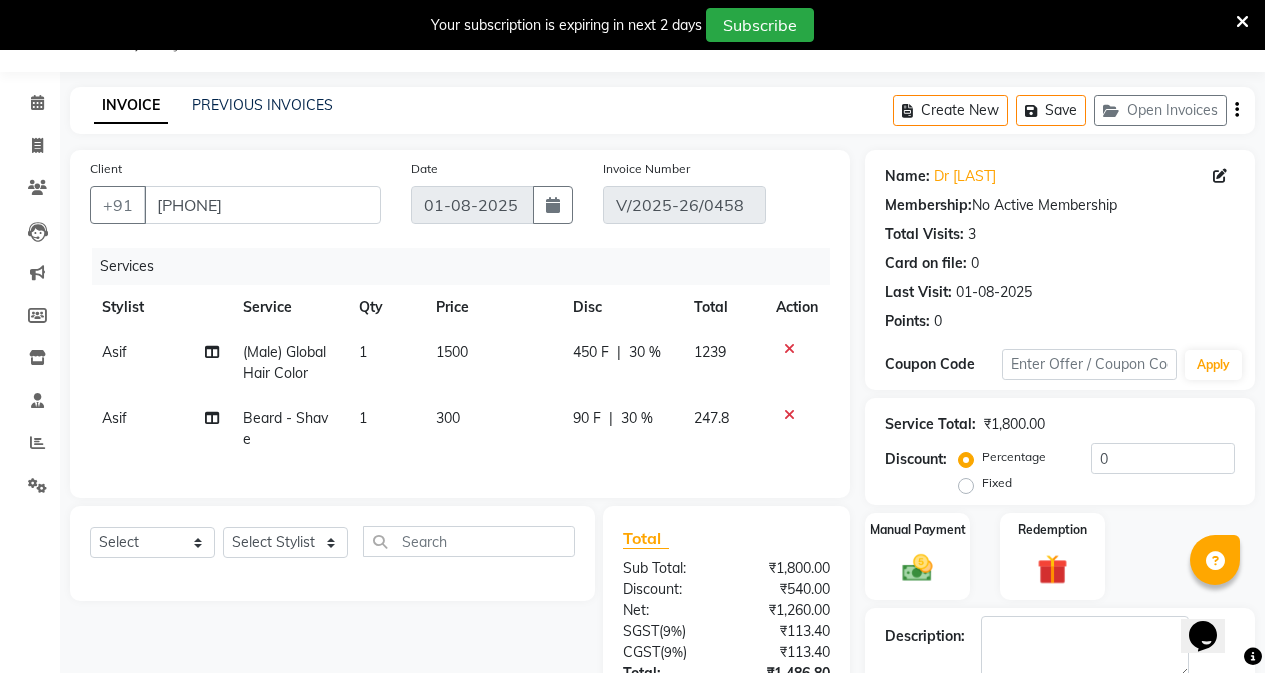 scroll, scrollTop: 0, scrollLeft: 0, axis: both 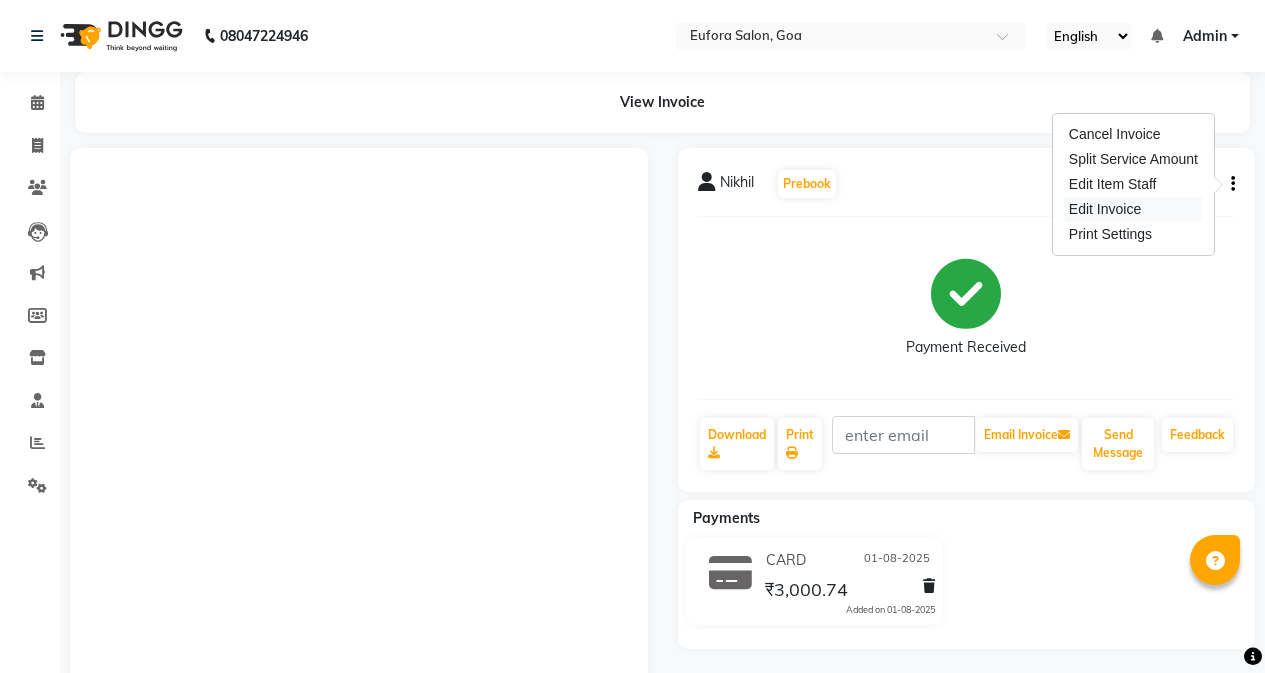 click on "Edit Invoice" at bounding box center [1133, 209] 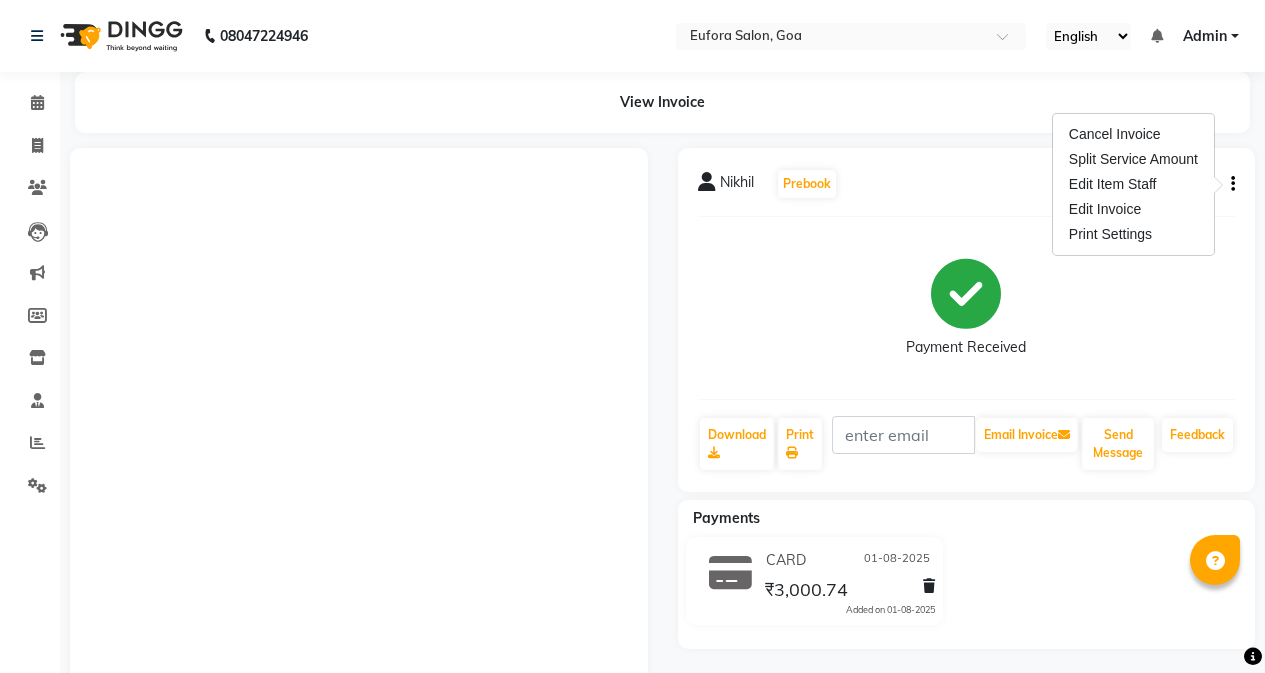 select on "service" 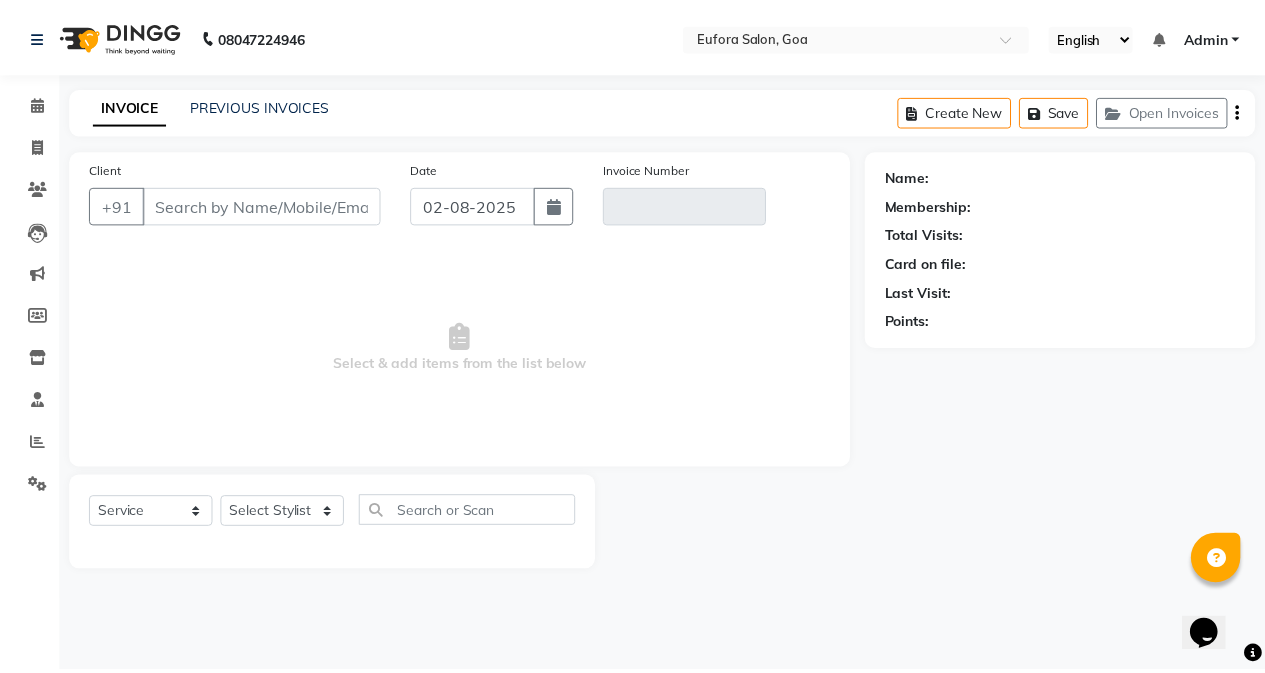 scroll, scrollTop: 0, scrollLeft: 0, axis: both 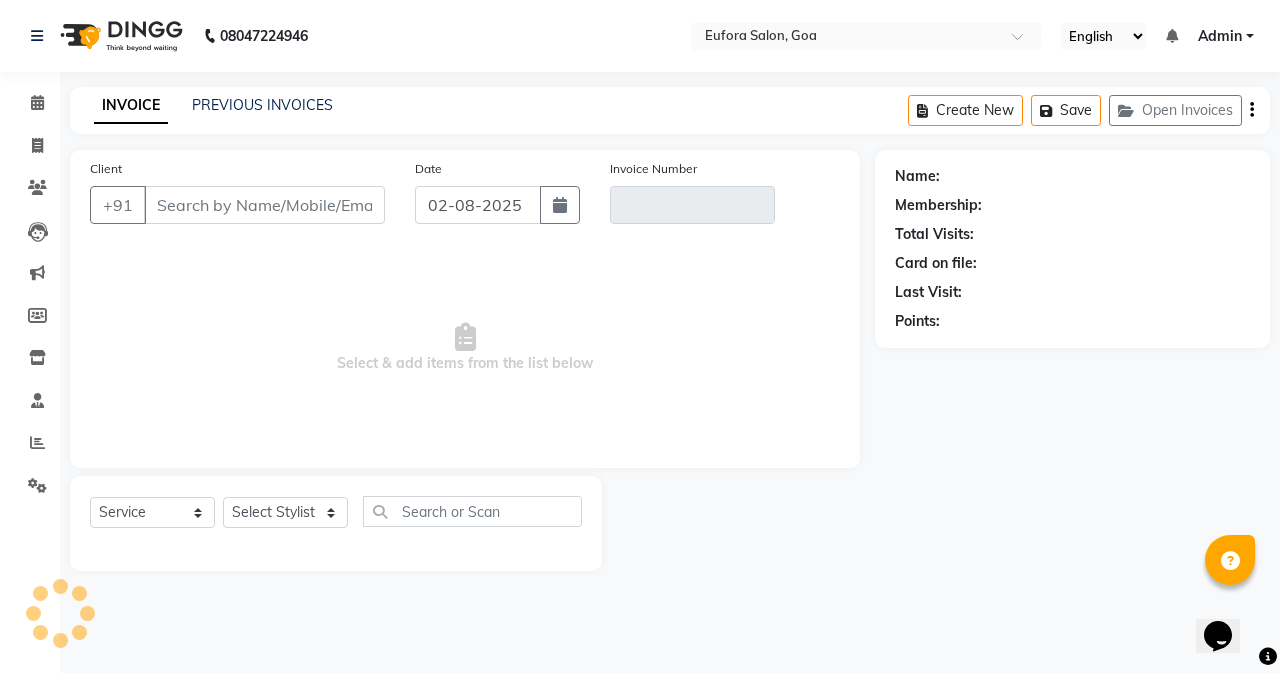 type on "9922233261" 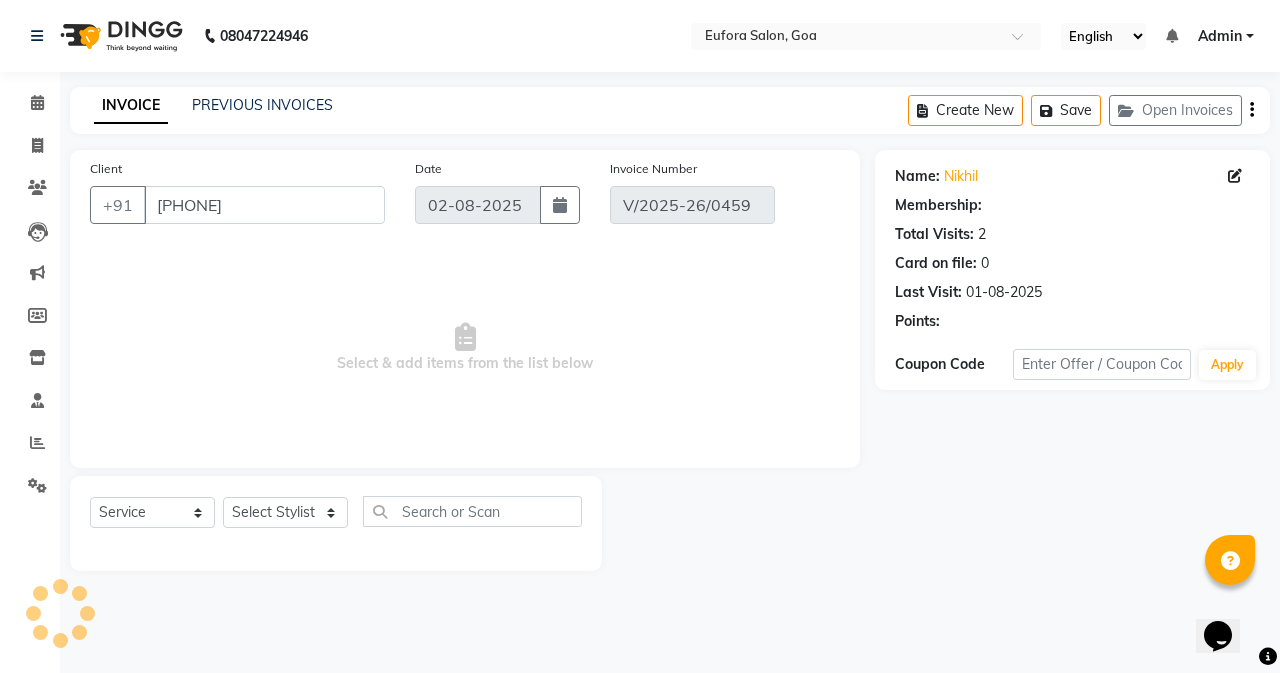 type on "01-08-2025" 